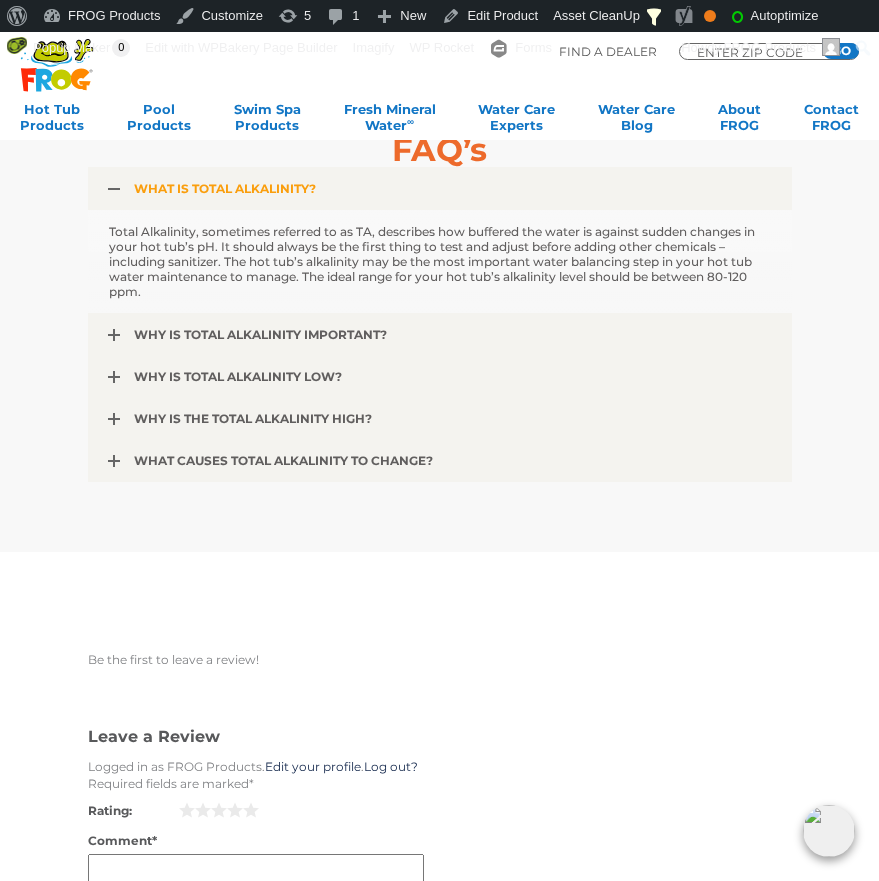 scroll, scrollTop: 5799, scrollLeft: 0, axis: vertical 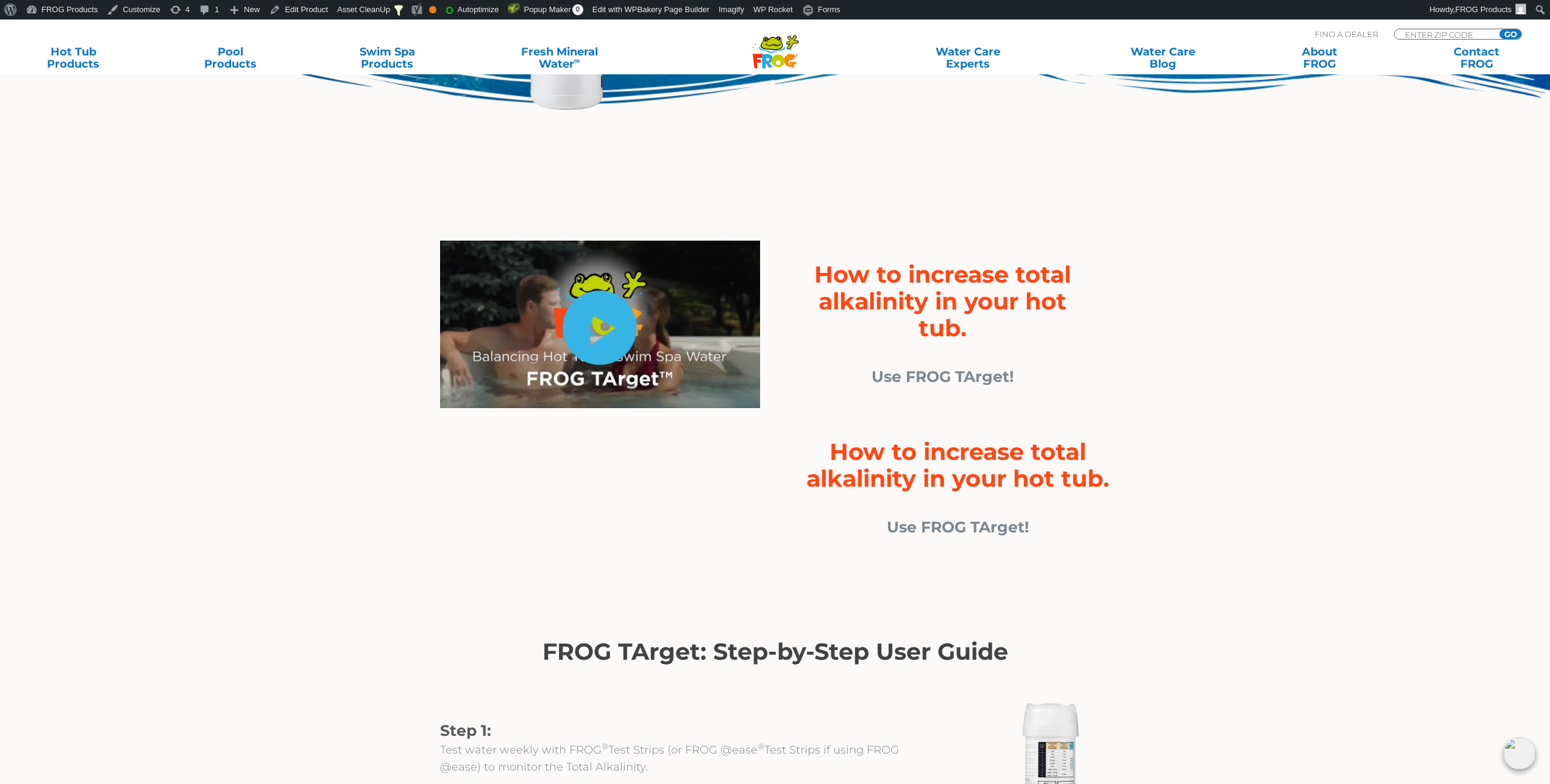 click on "hide-me" at bounding box center (600, 328) 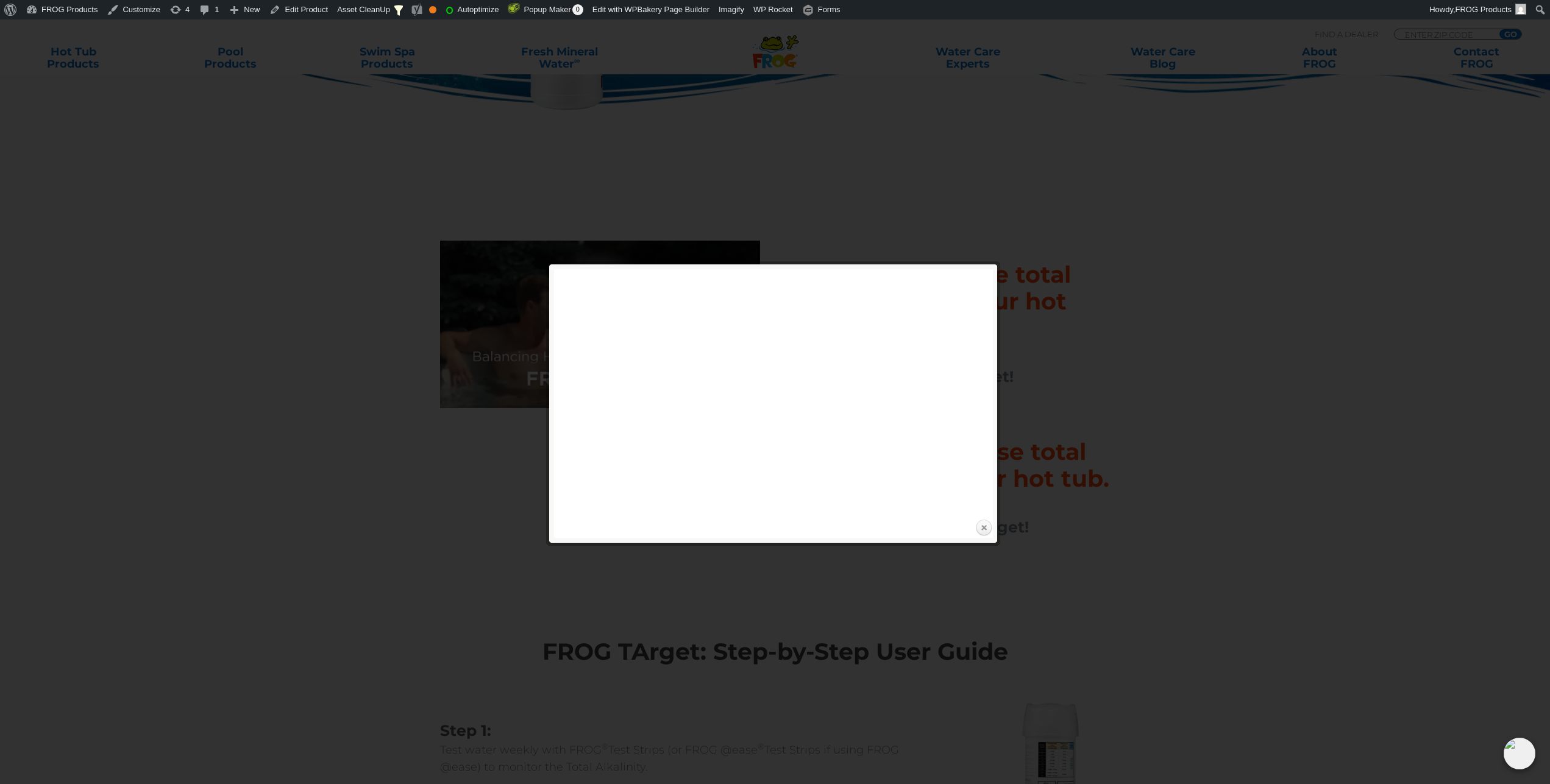 click on "Close" at bounding box center (984, 528) 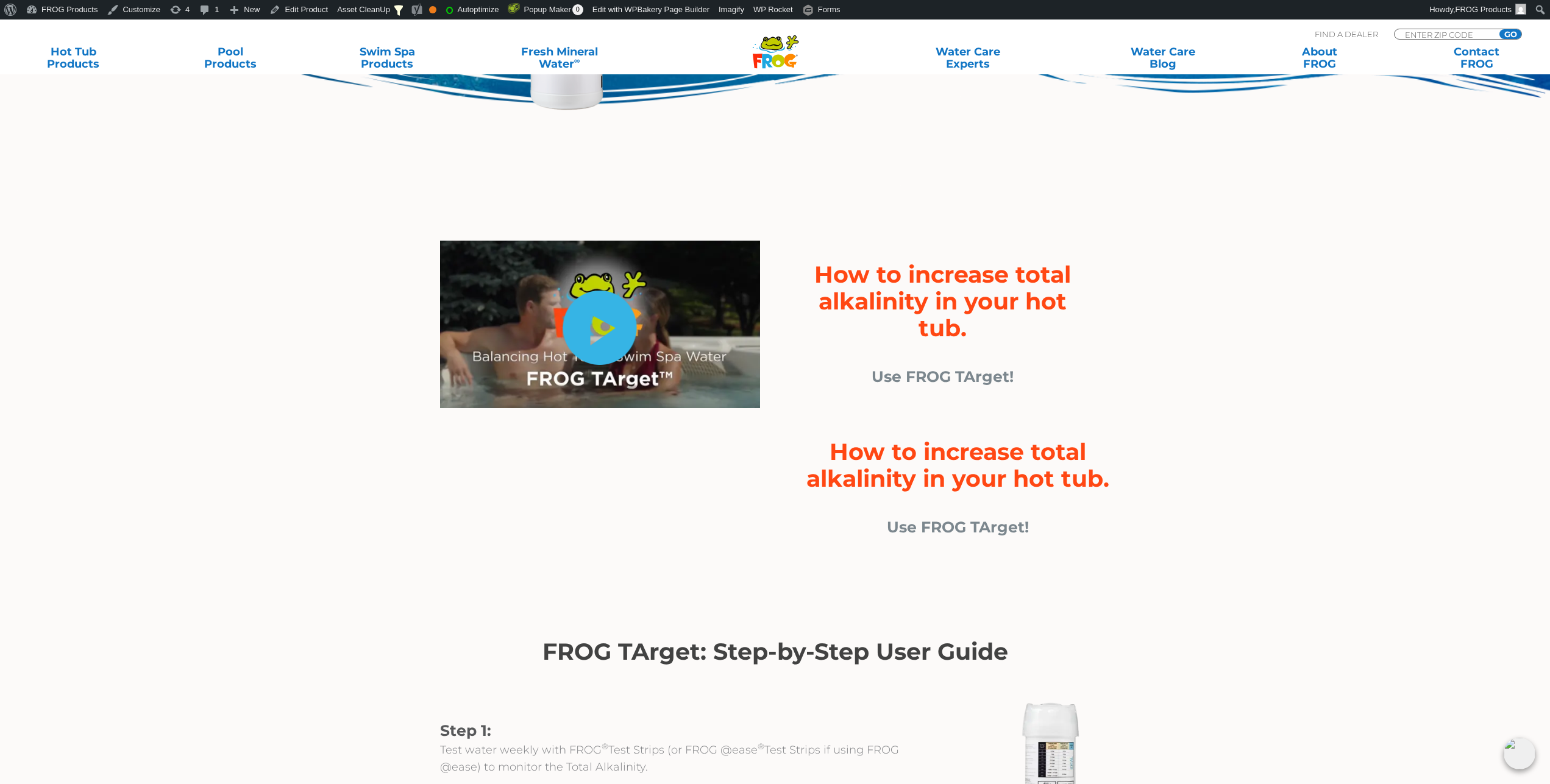 click on "hide-me" at bounding box center [600, 328] 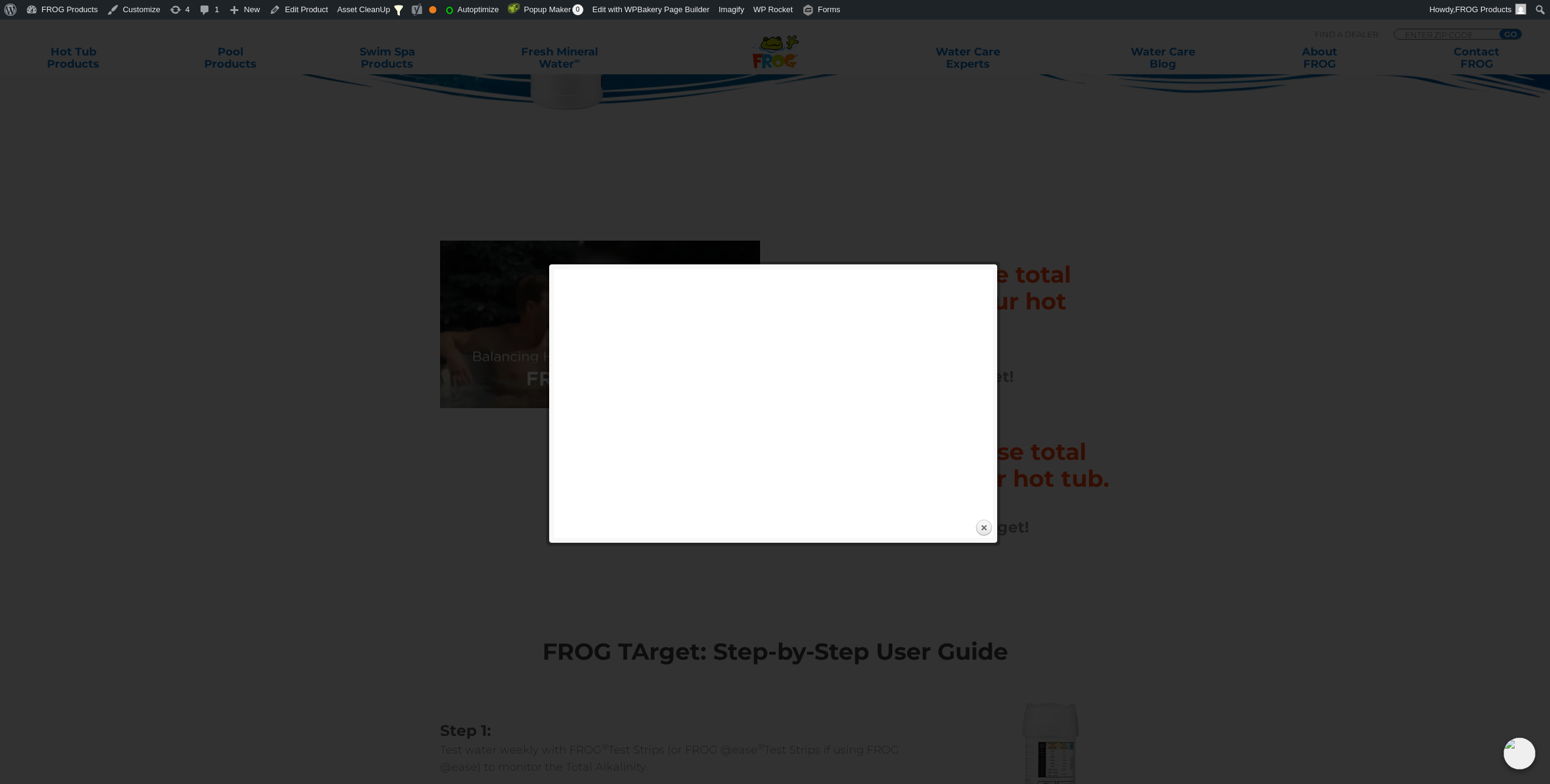 click at bounding box center [775, 3095] 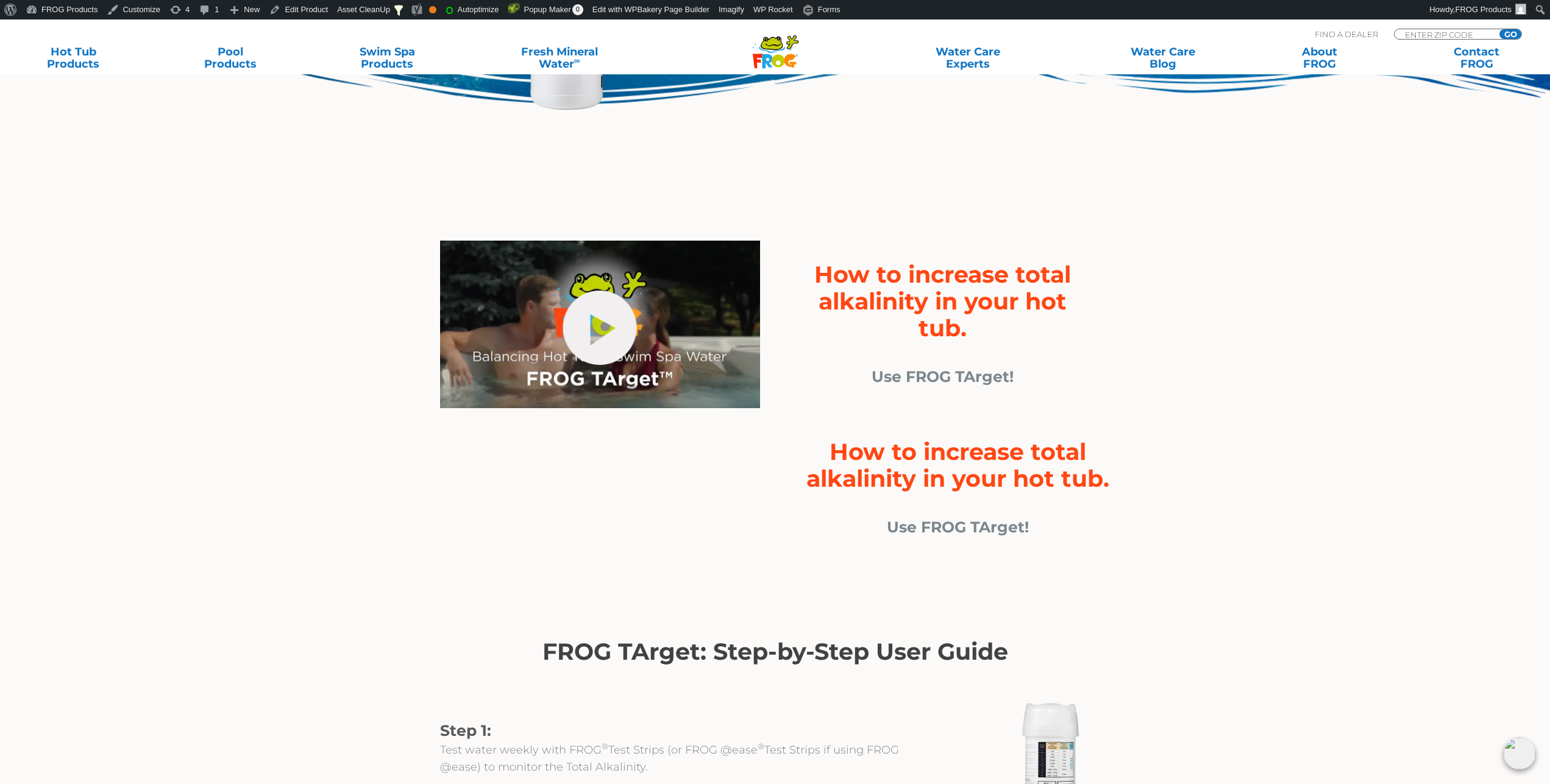 click on "How to increase total alkalinity in your hot tub.
Use FROG TArget!" at bounding box center [775, 508] 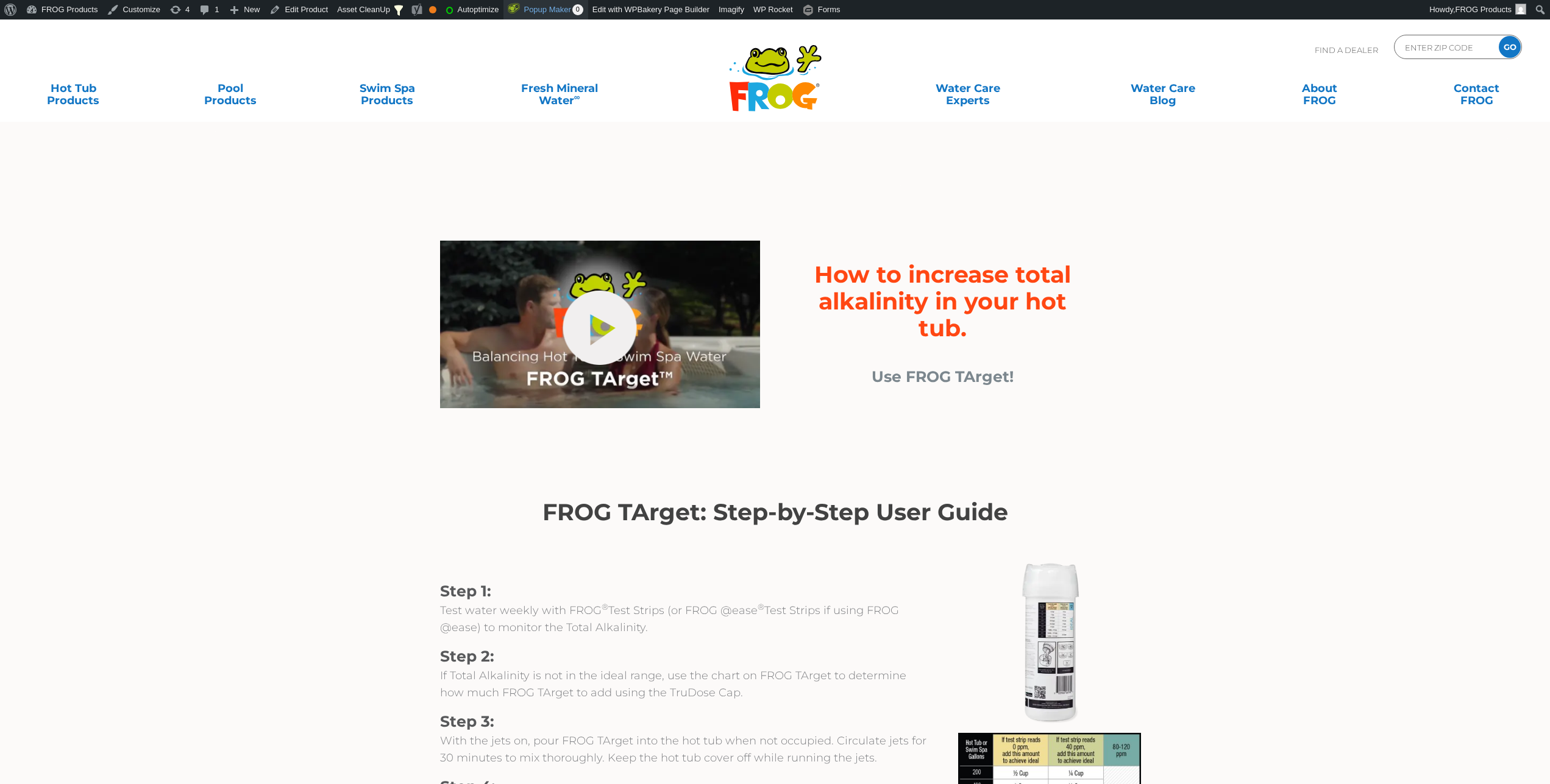 scroll, scrollTop: 311, scrollLeft: 0, axis: vertical 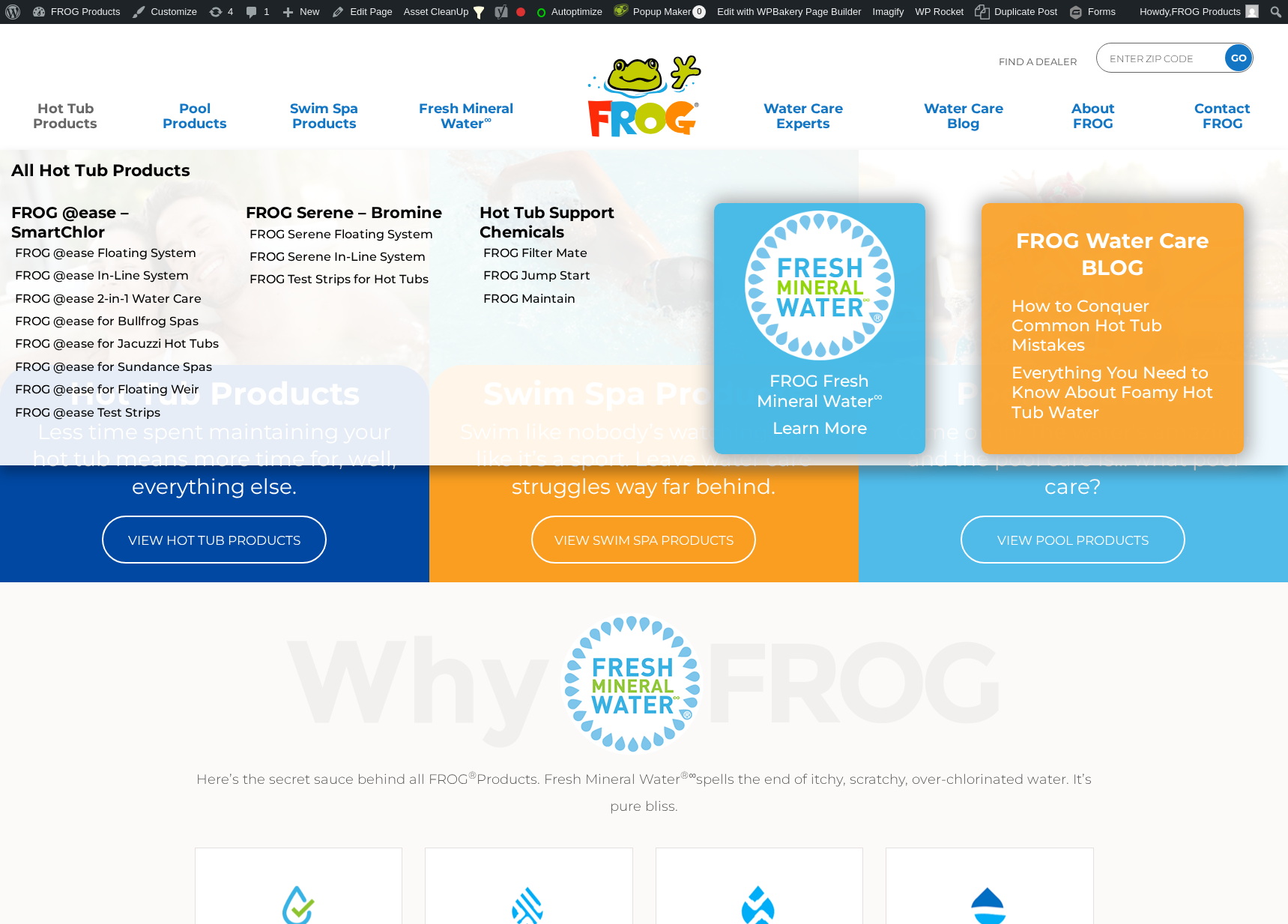 click on "Hot Tub  Products" at bounding box center [65, 109] 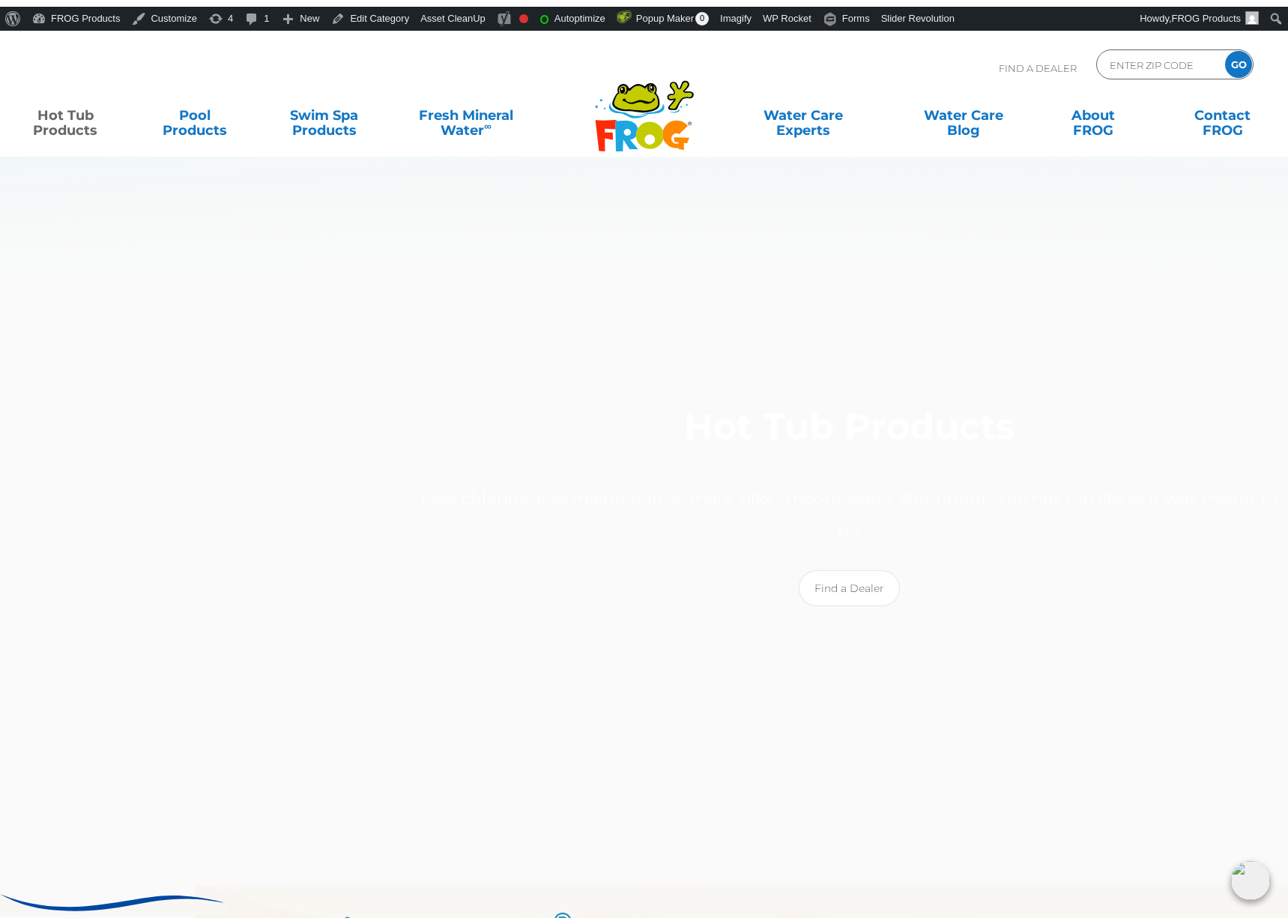 scroll, scrollTop: 0, scrollLeft: 0, axis: both 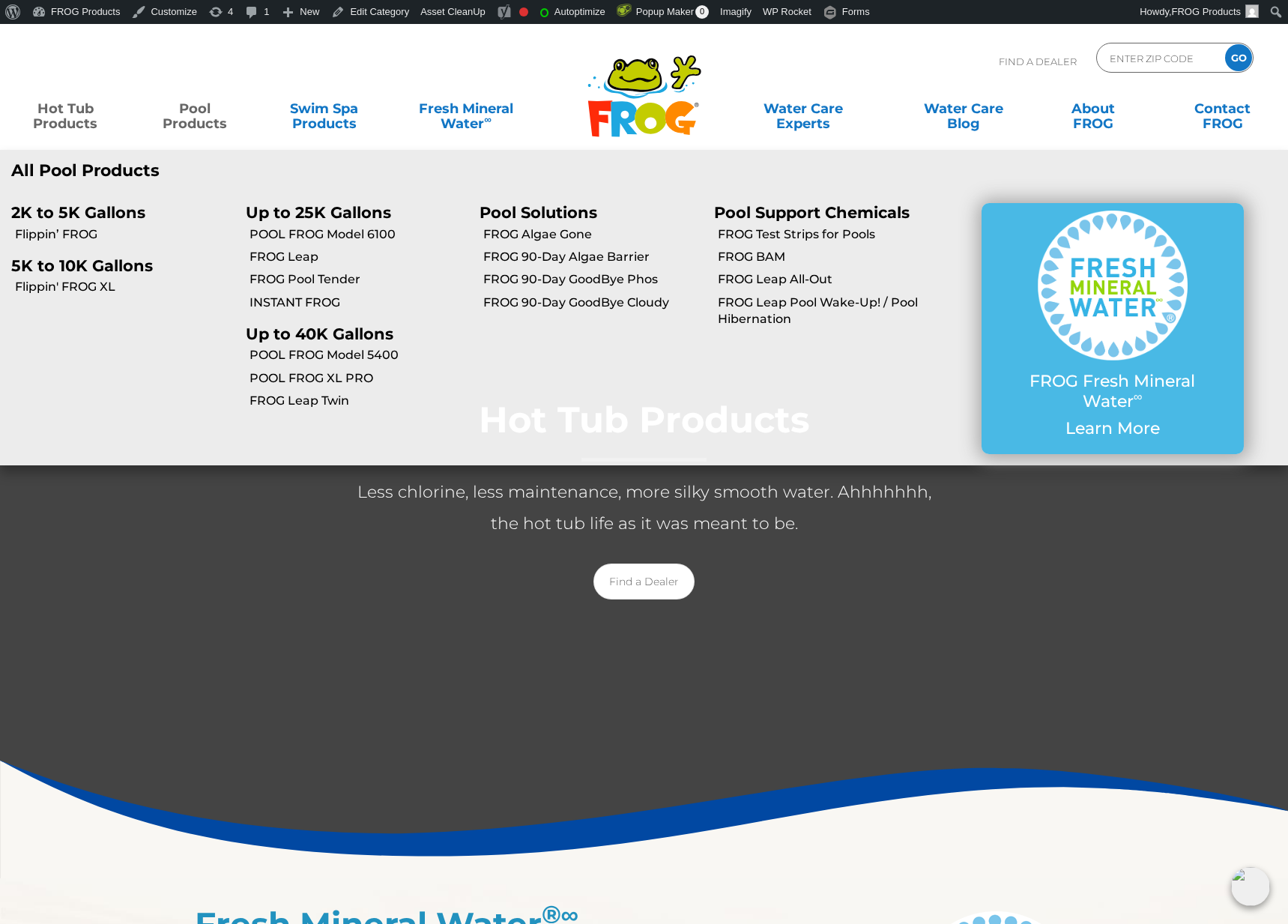 drag, startPoint x: 187, startPoint y: 113, endPoint x: 326, endPoint y: 99, distance: 139.70326 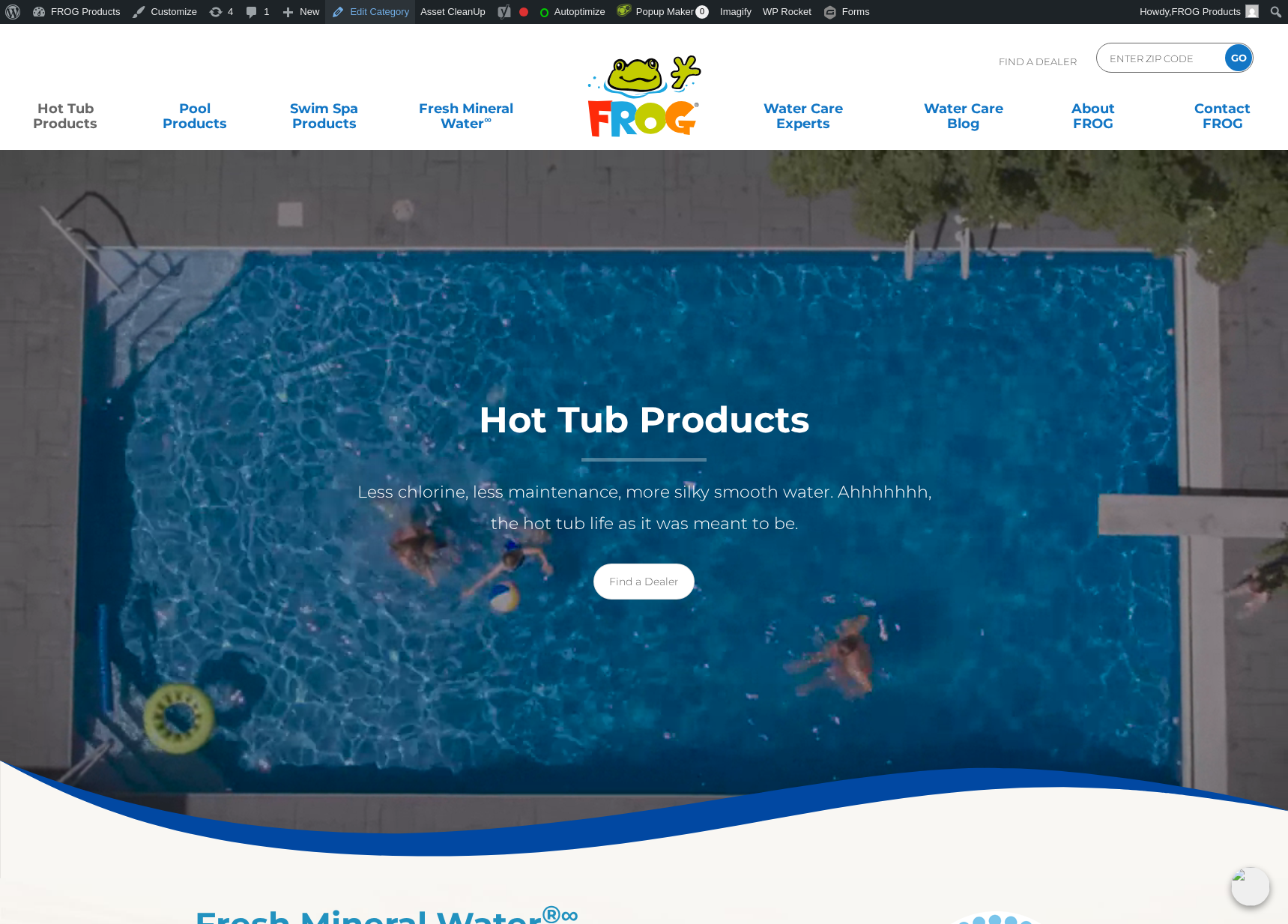 click on "Edit Category" at bounding box center (370, 12) 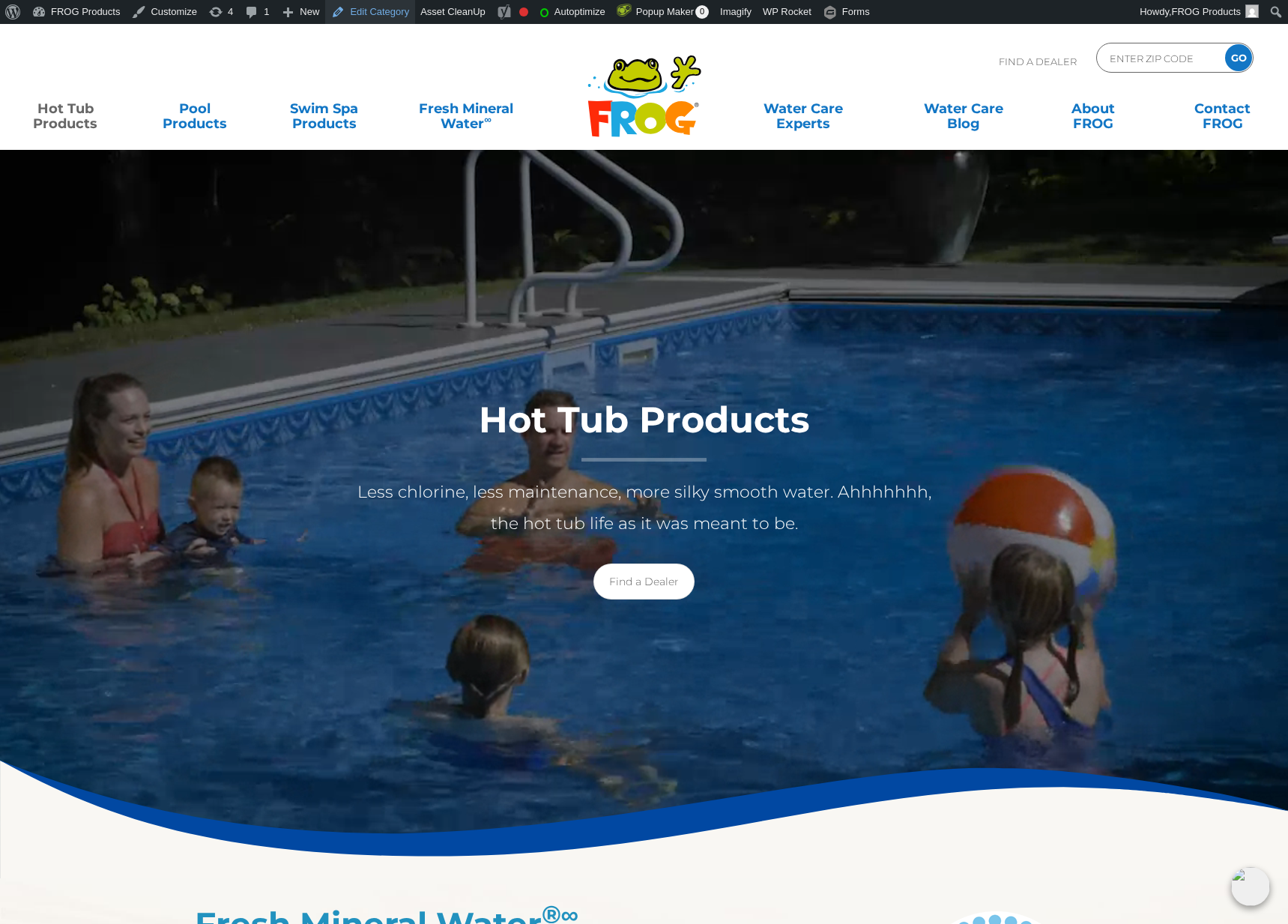 click on "Edit Category" at bounding box center [370, 12] 